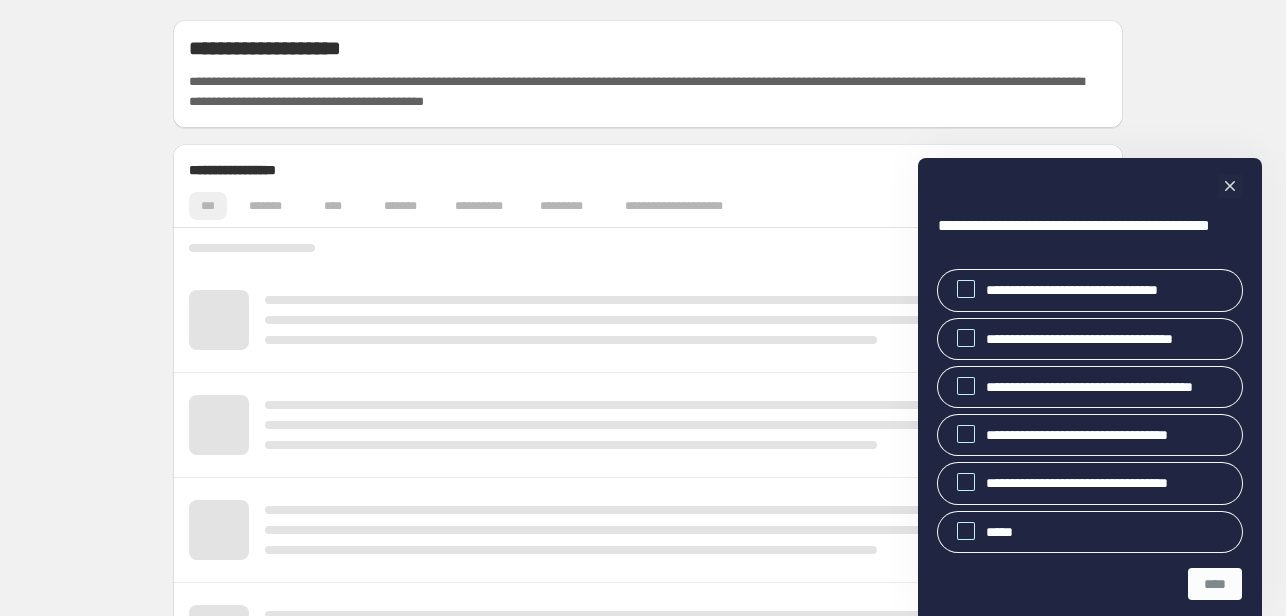 scroll, scrollTop: 0, scrollLeft: 0, axis: both 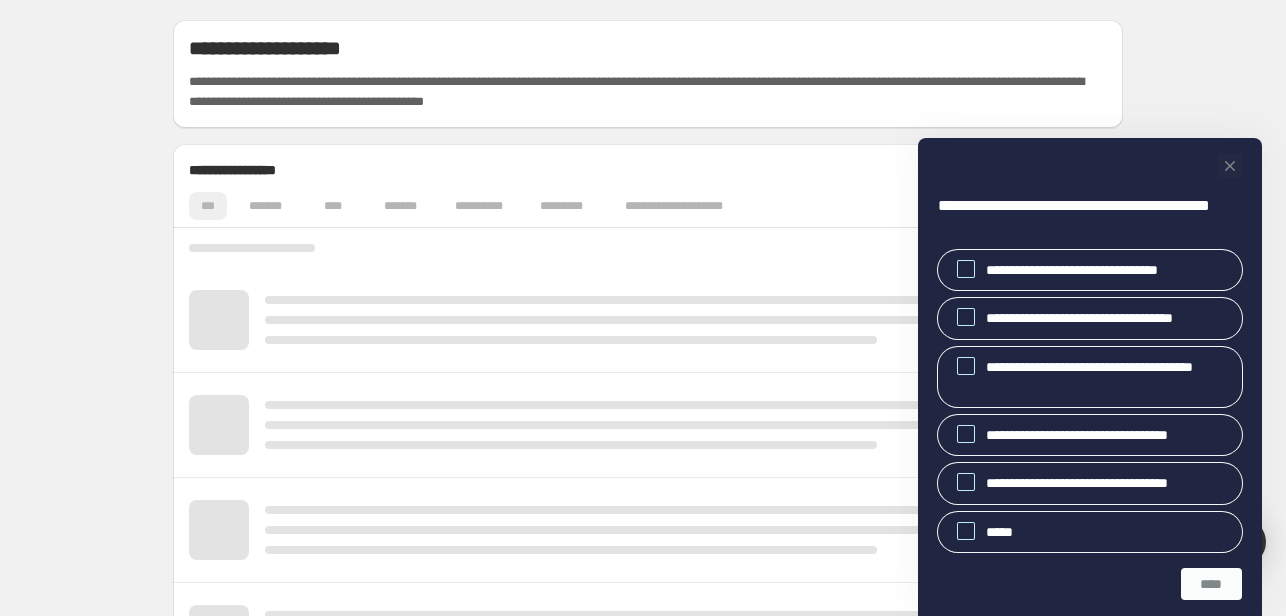 click 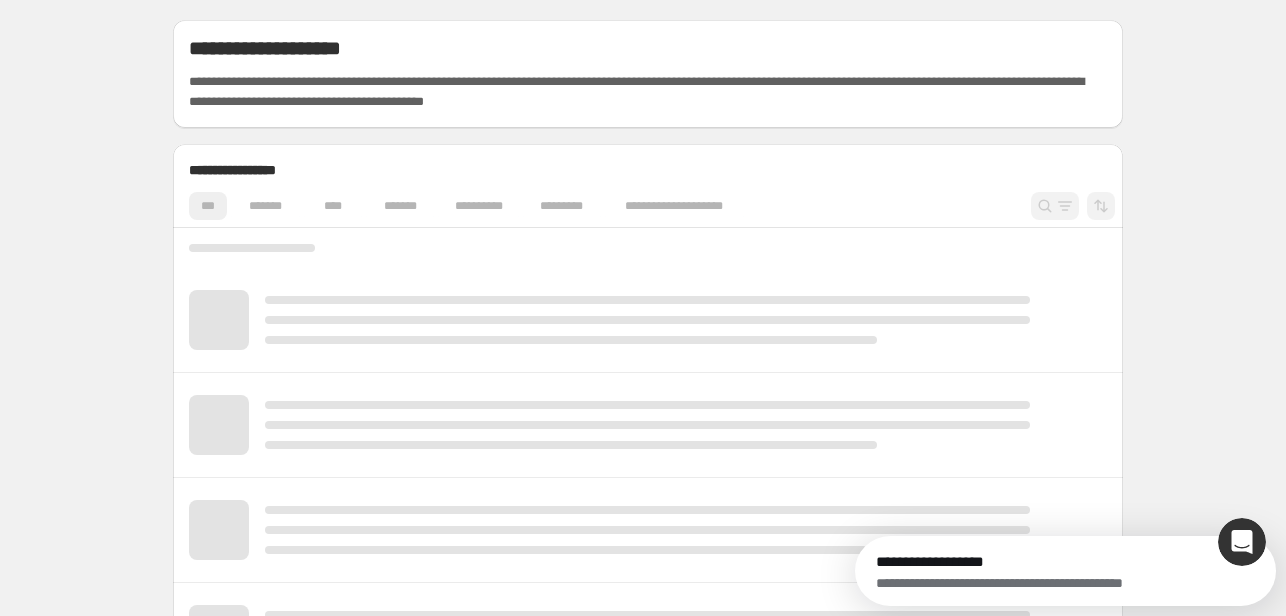 scroll, scrollTop: 0, scrollLeft: 0, axis: both 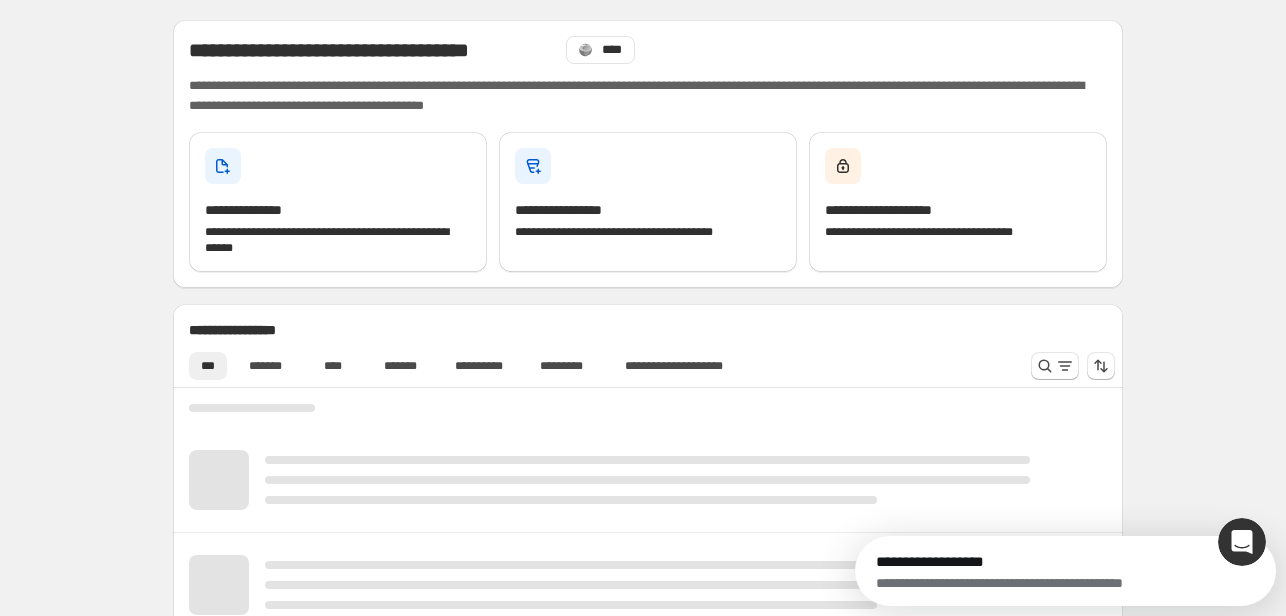click on "**********" at bounding box center (648, 154) 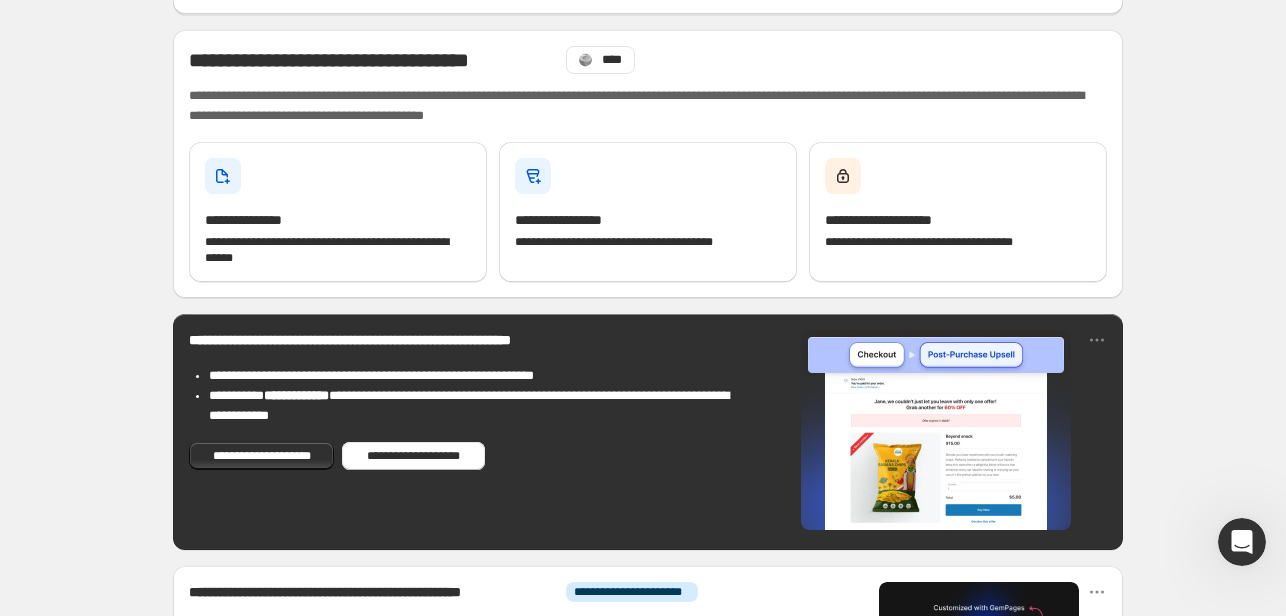 scroll, scrollTop: 100, scrollLeft: 0, axis: vertical 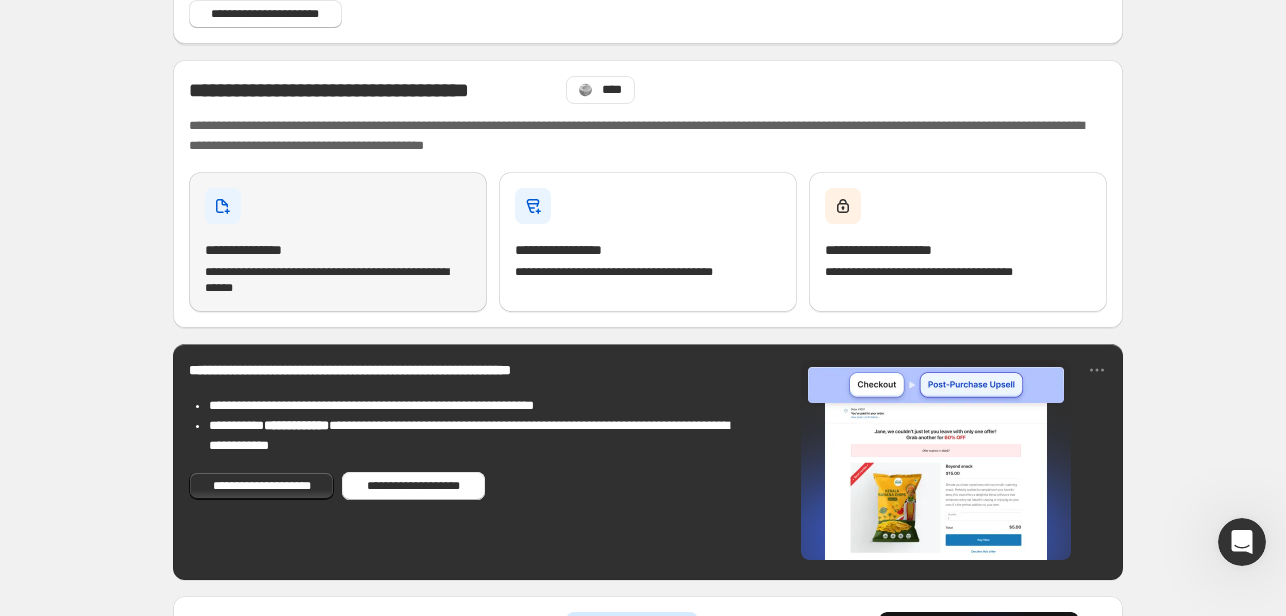 click on "**********" at bounding box center (338, 280) 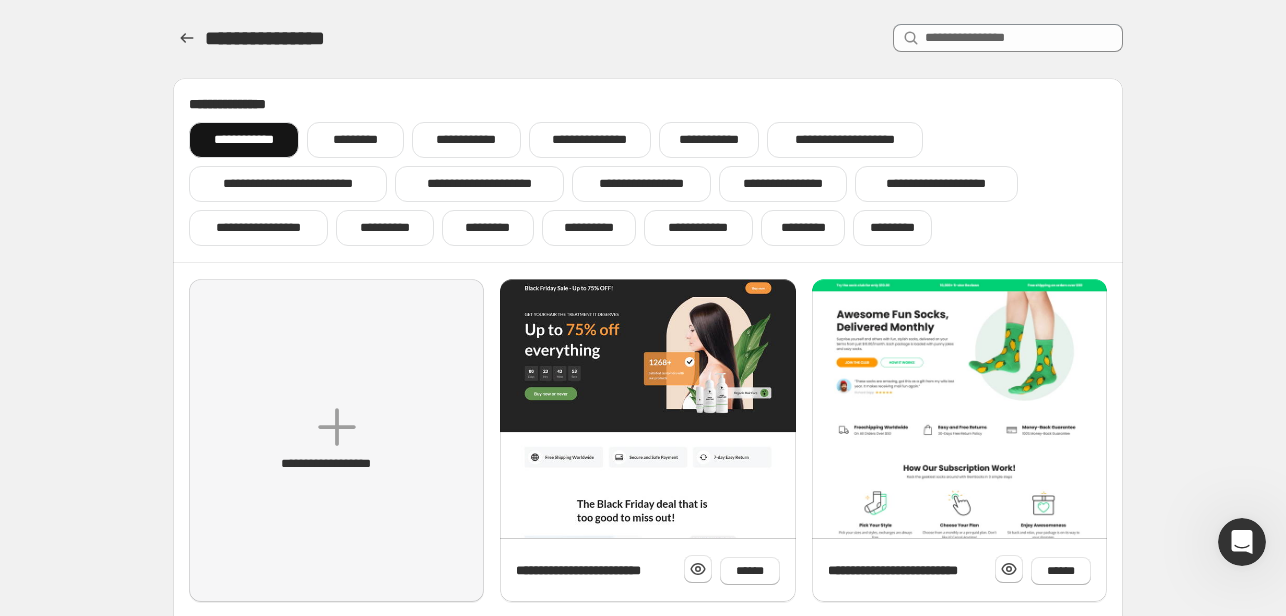 scroll, scrollTop: 100, scrollLeft: 0, axis: vertical 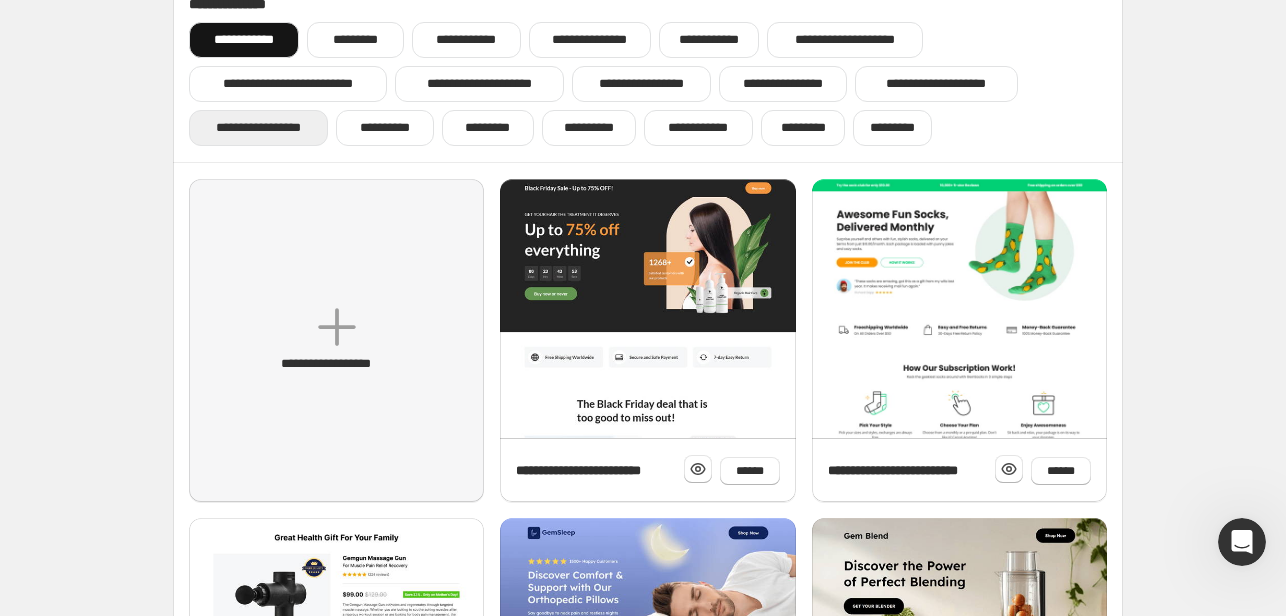 click on "**********" at bounding box center (258, 128) 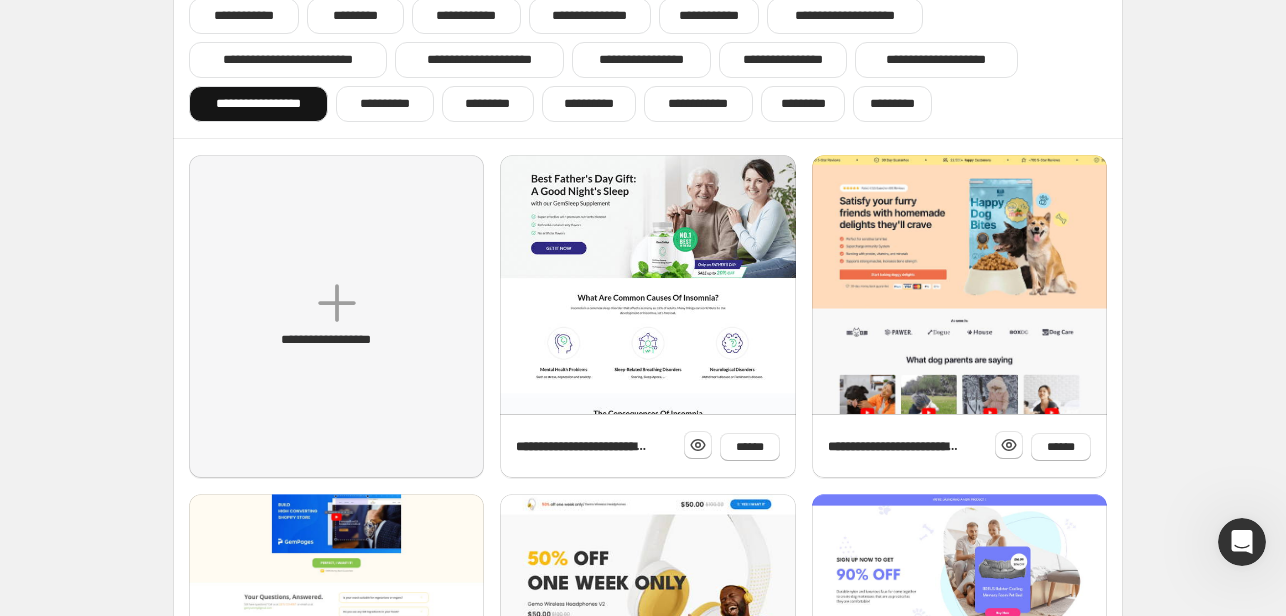 scroll, scrollTop: 24, scrollLeft: 0, axis: vertical 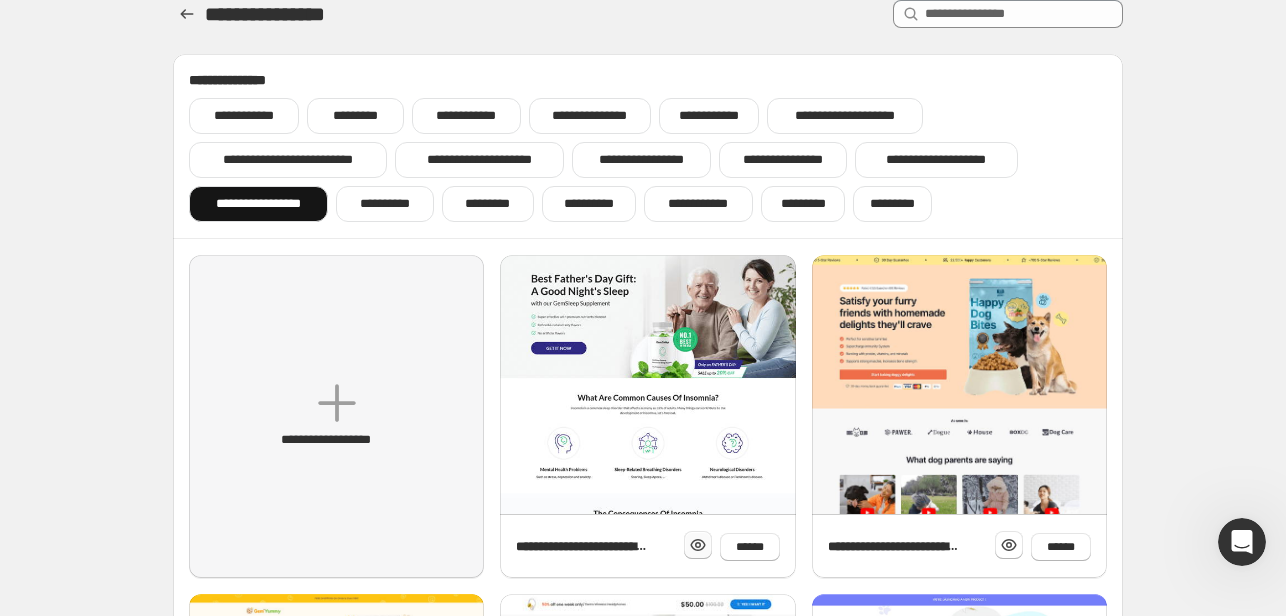 click 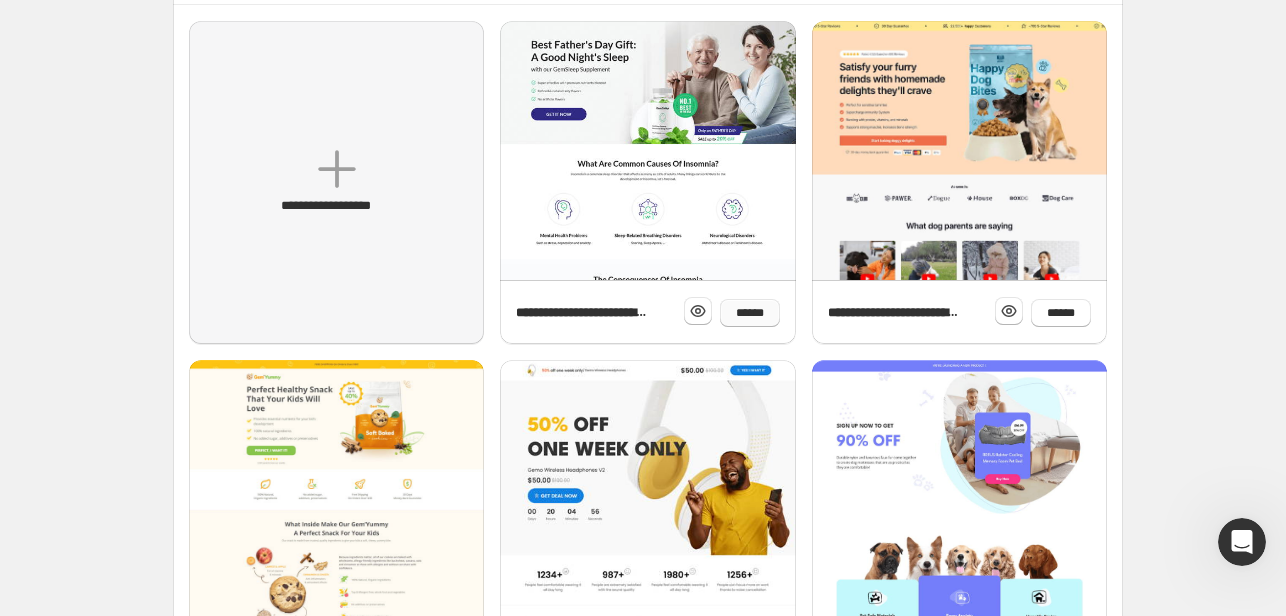scroll, scrollTop: 324, scrollLeft: 0, axis: vertical 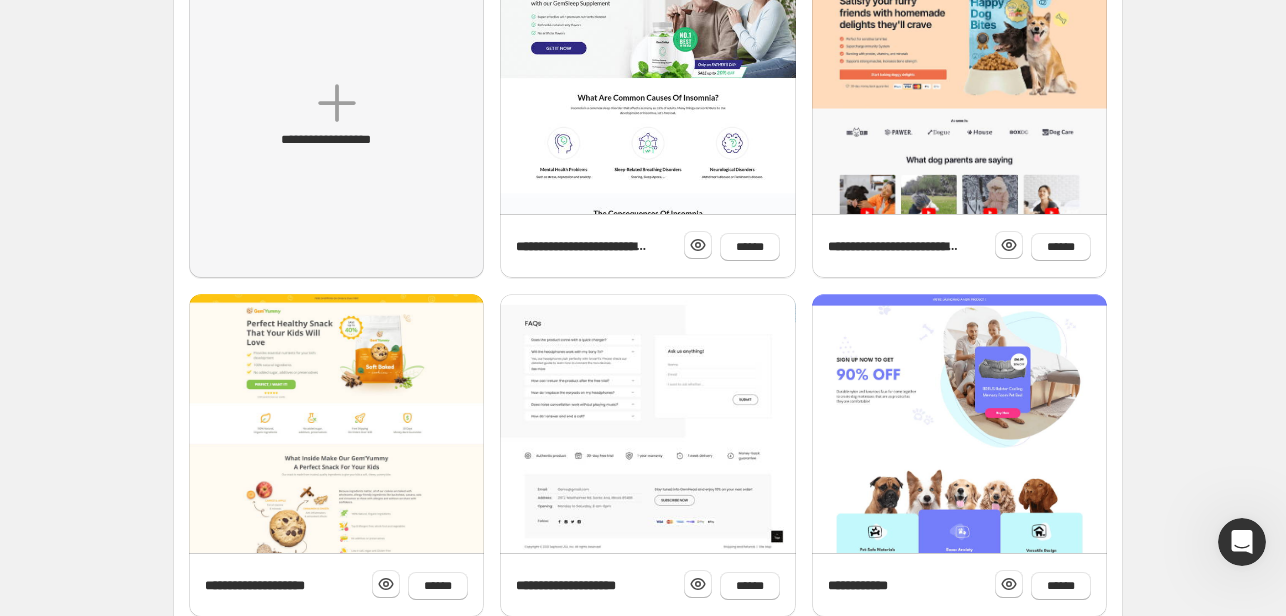 click at bounding box center [647, -508] 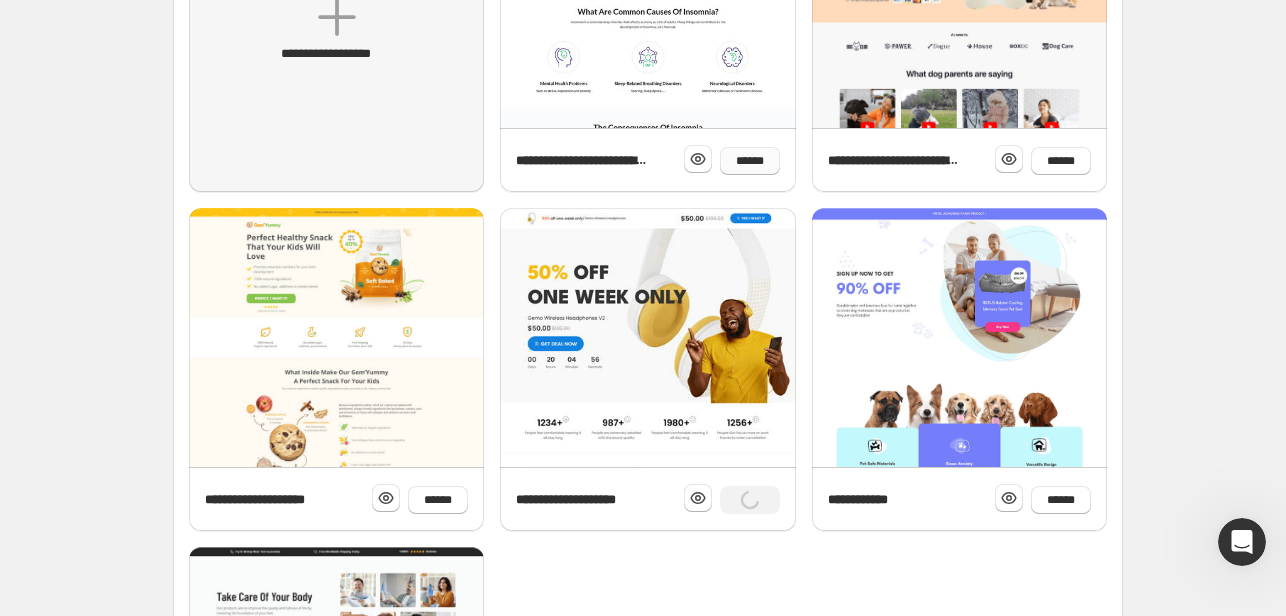 scroll, scrollTop: 424, scrollLeft: 0, axis: vertical 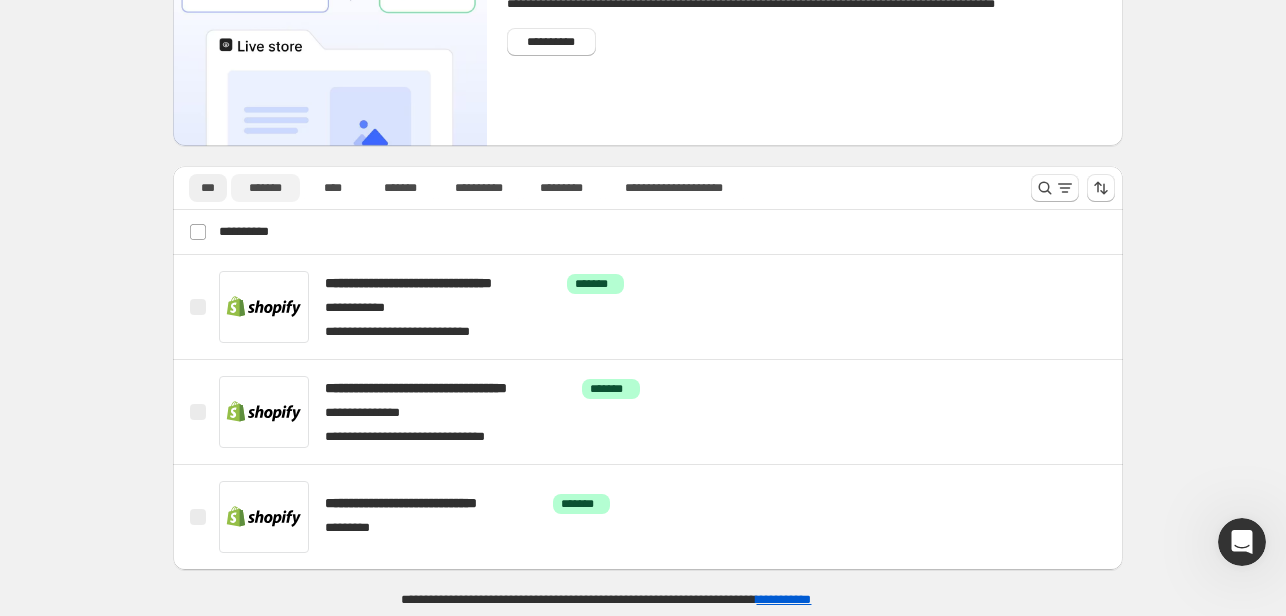 click on "*******" at bounding box center (265, 188) 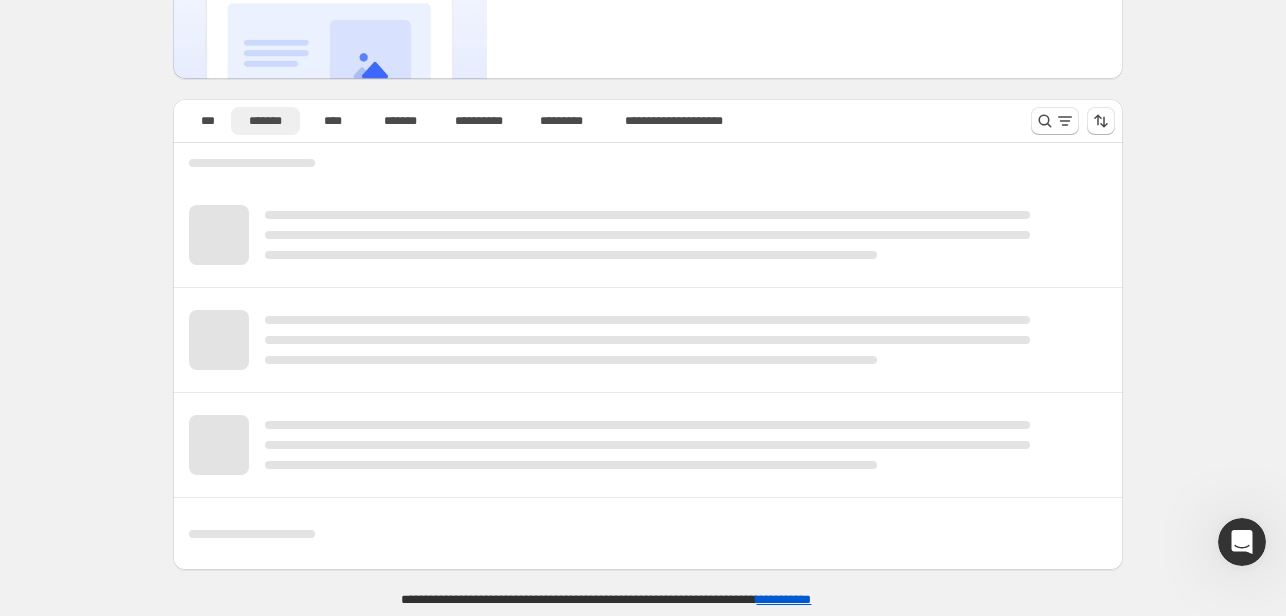 scroll, scrollTop: 0, scrollLeft: 0, axis: both 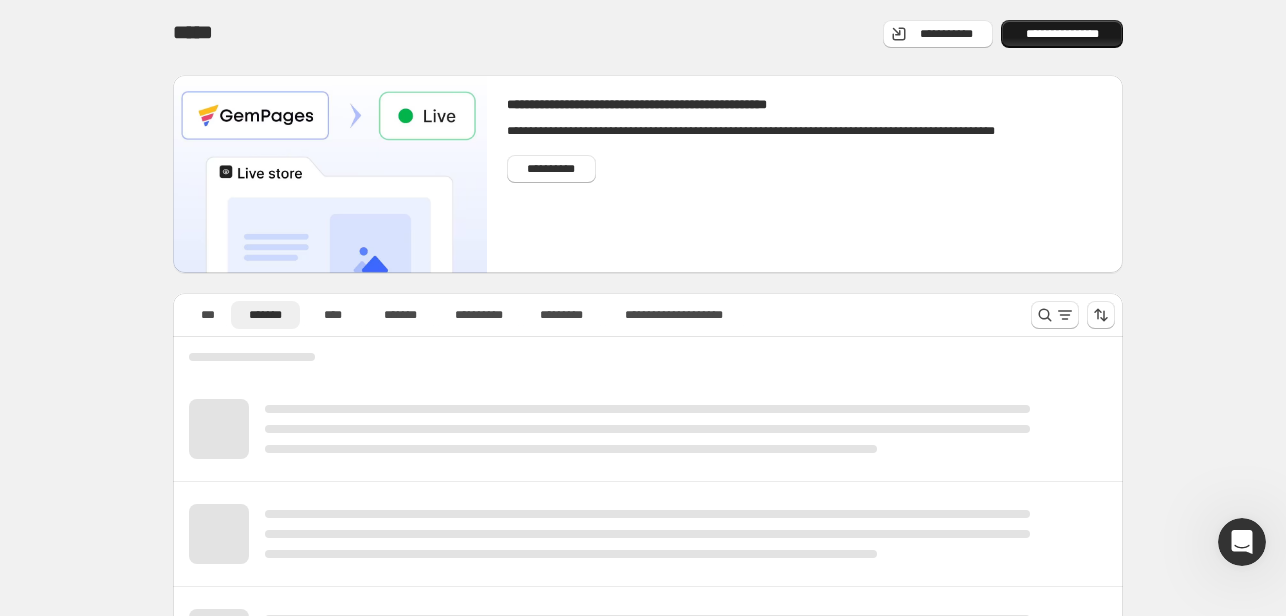 click on "**********" at bounding box center [1062, 34] 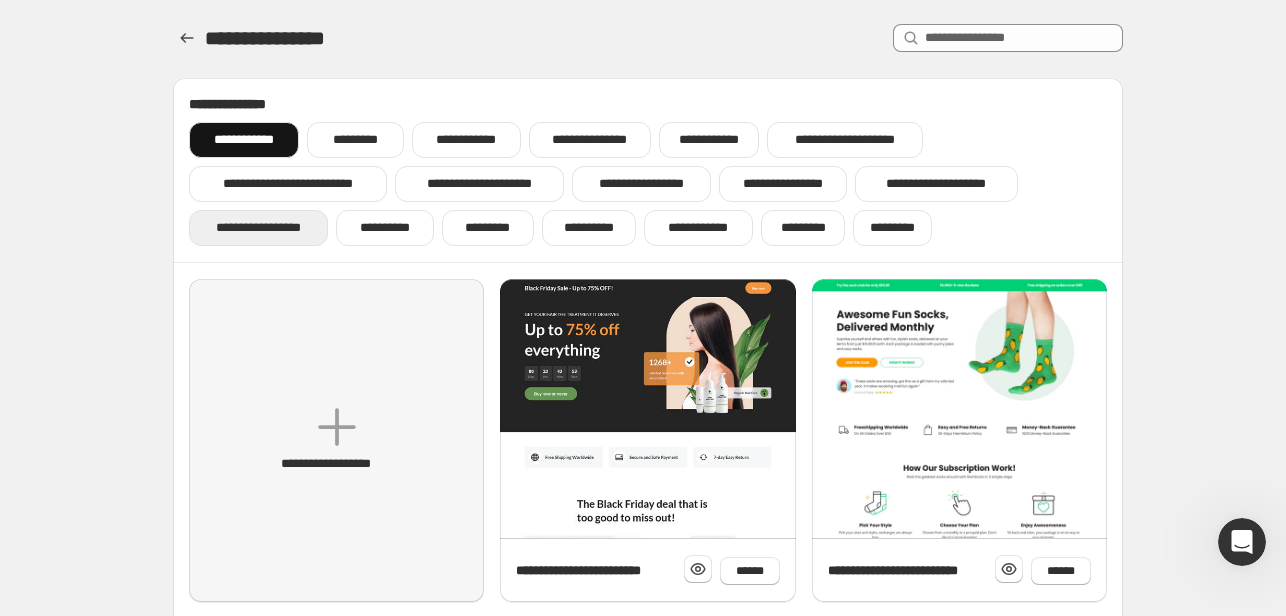 click on "**********" at bounding box center [258, 228] 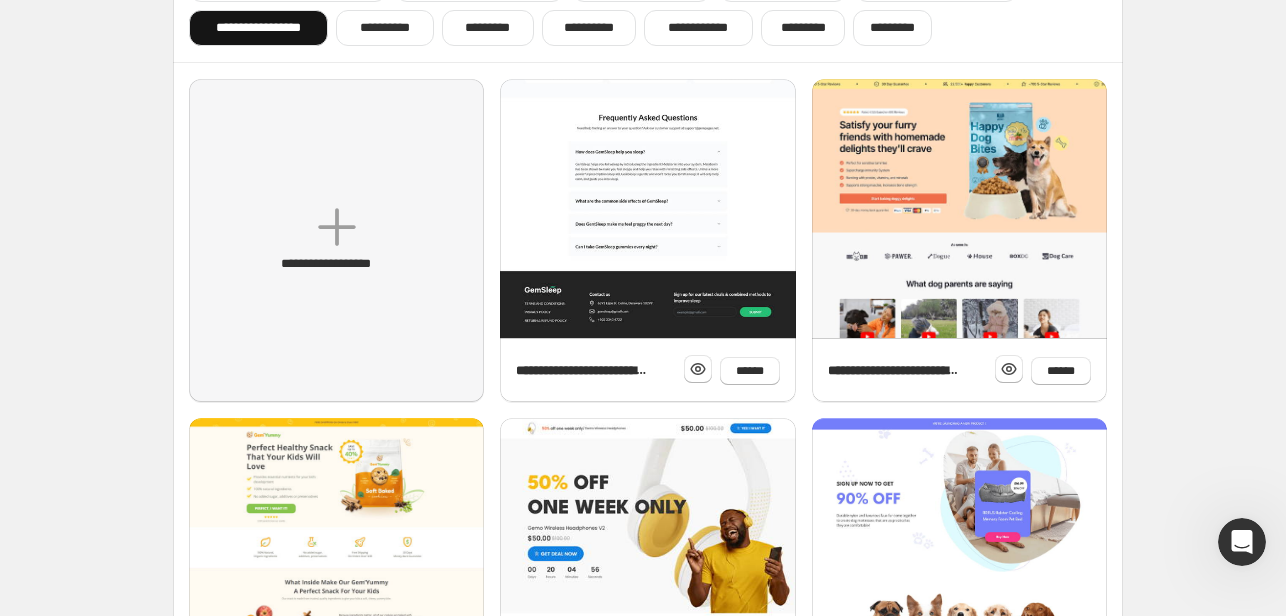 scroll, scrollTop: 500, scrollLeft: 0, axis: vertical 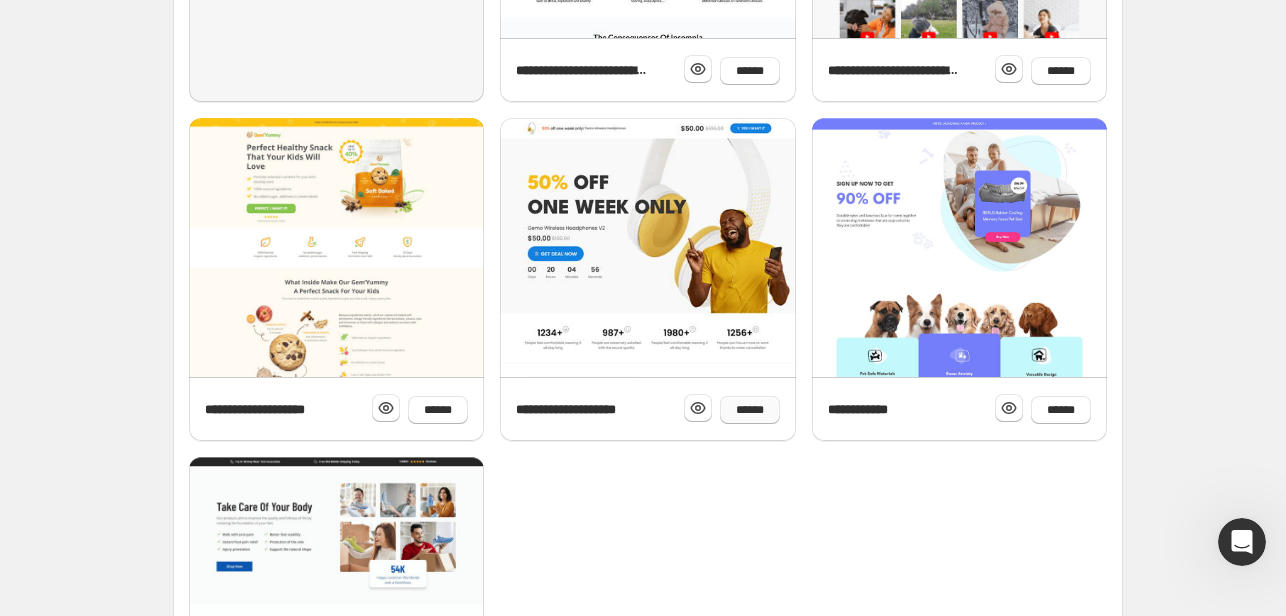 click on "******" at bounding box center (750, 410) 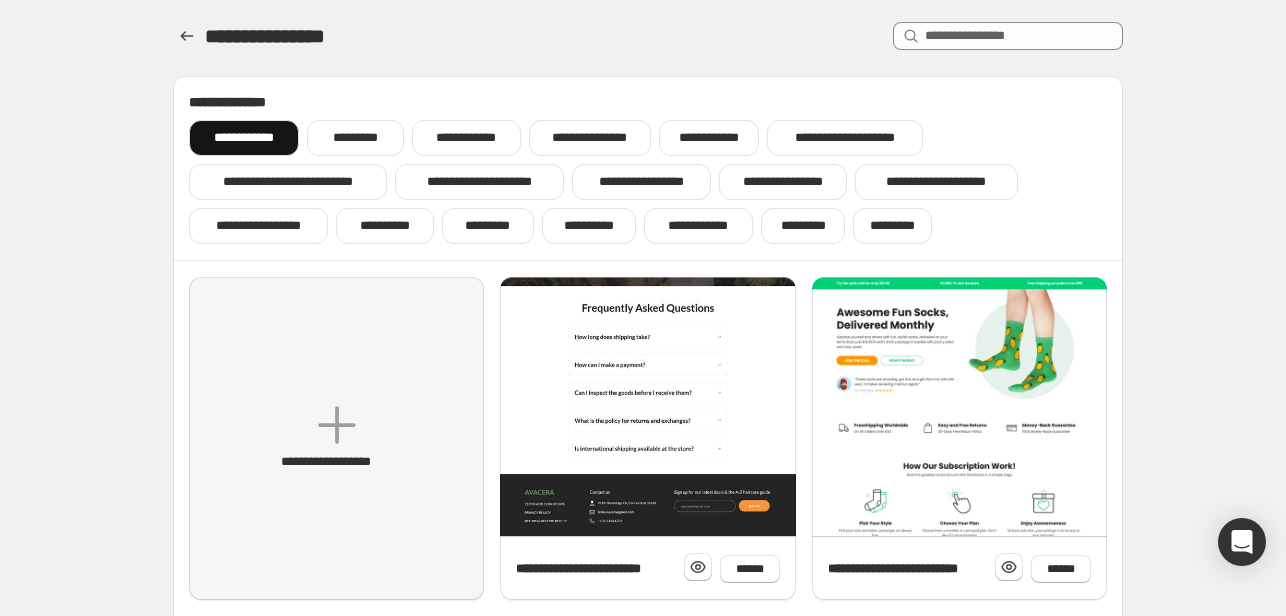 scroll, scrollTop: 0, scrollLeft: 0, axis: both 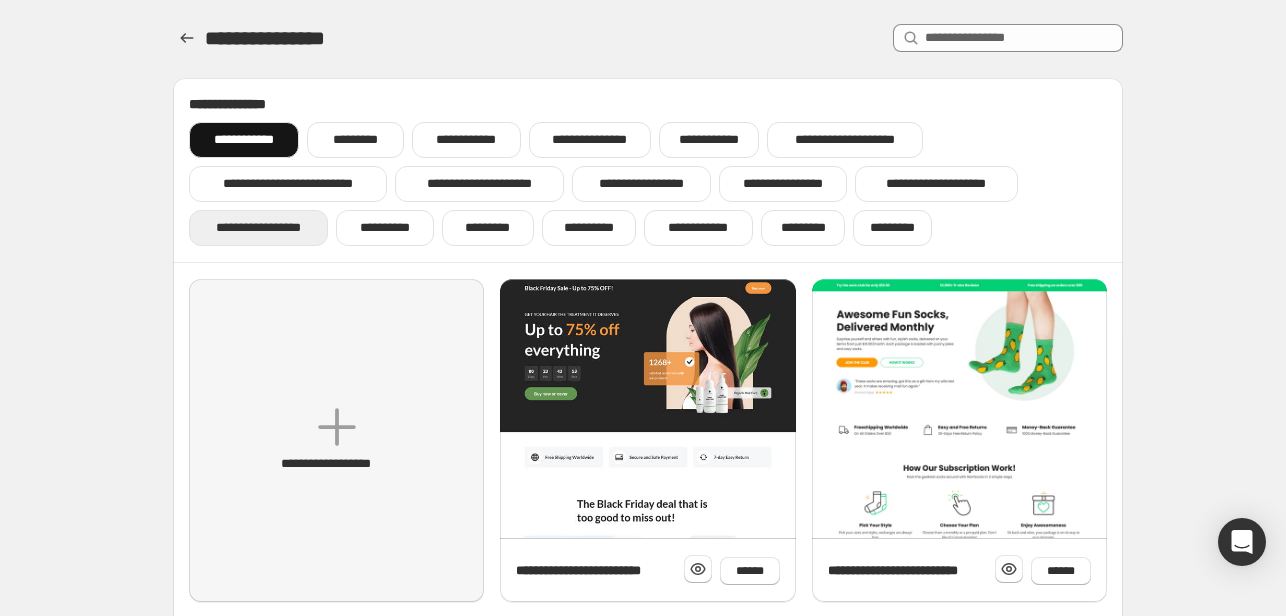 click on "**********" at bounding box center (258, 228) 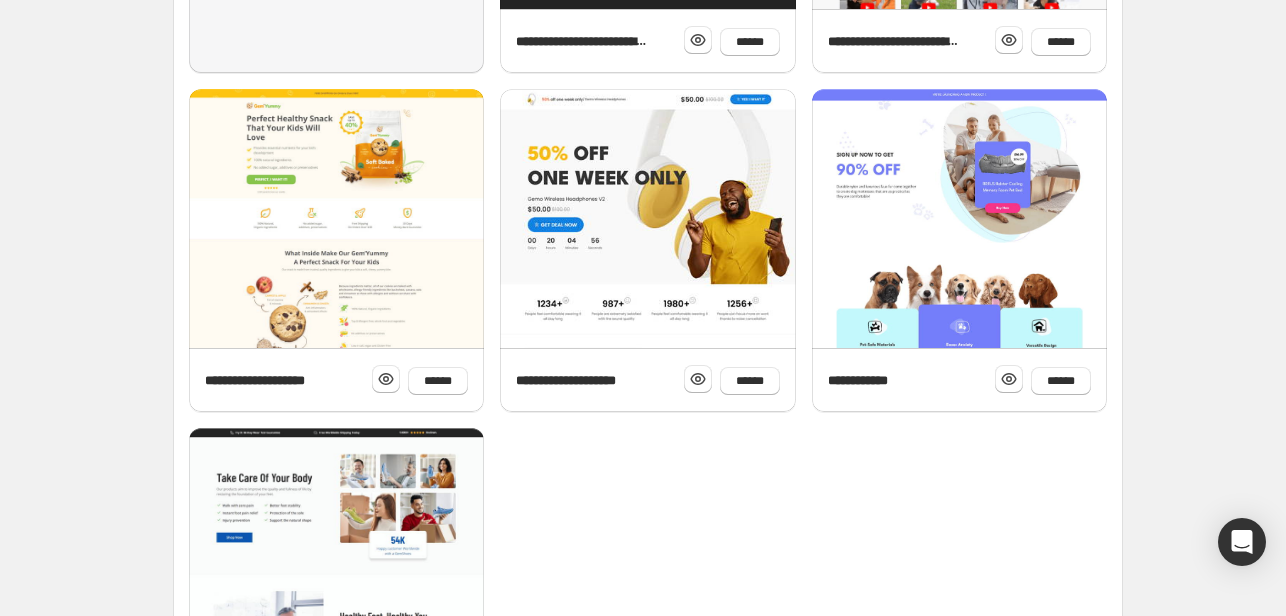 scroll, scrollTop: 600, scrollLeft: 0, axis: vertical 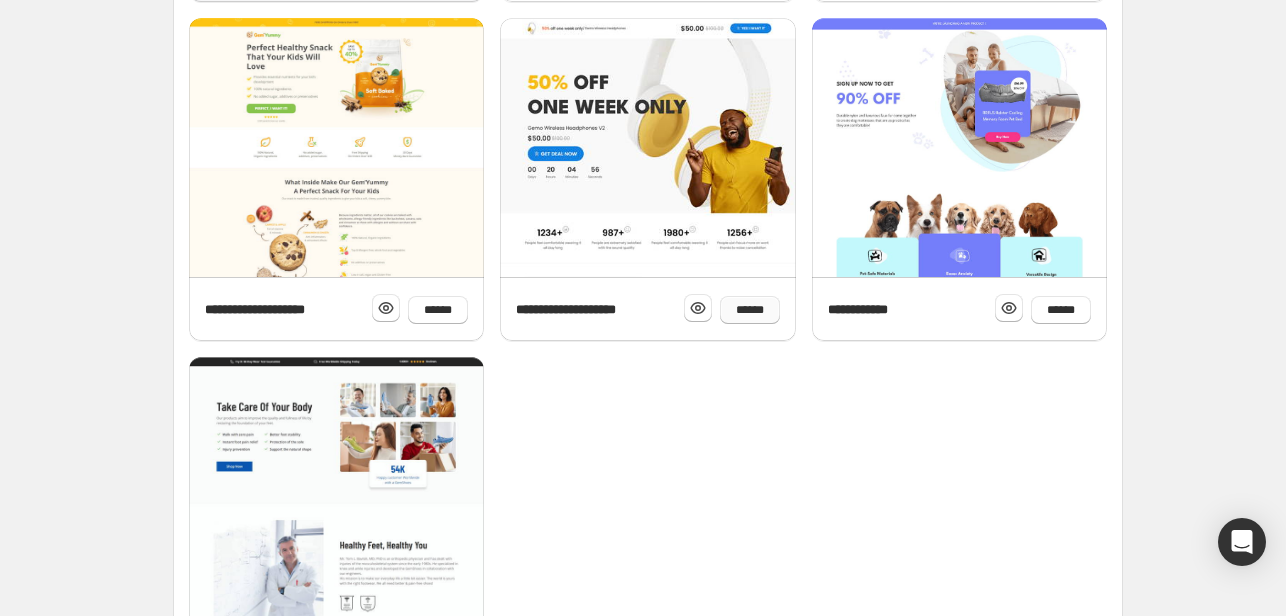 click on "******" at bounding box center (750, 310) 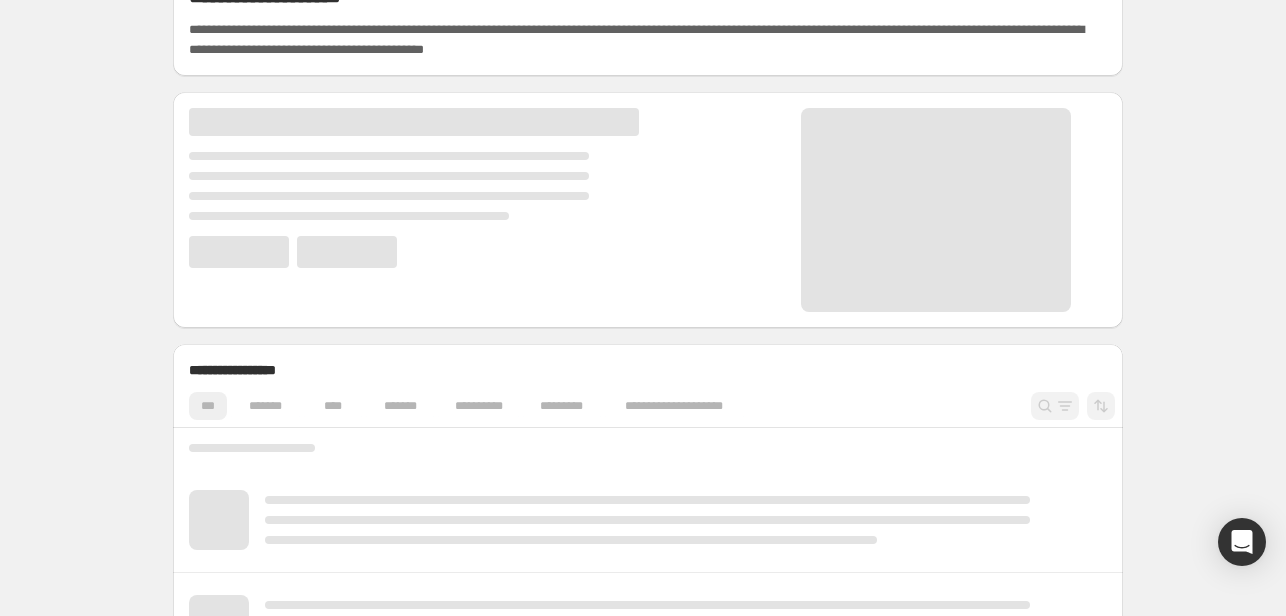scroll, scrollTop: 100, scrollLeft: 0, axis: vertical 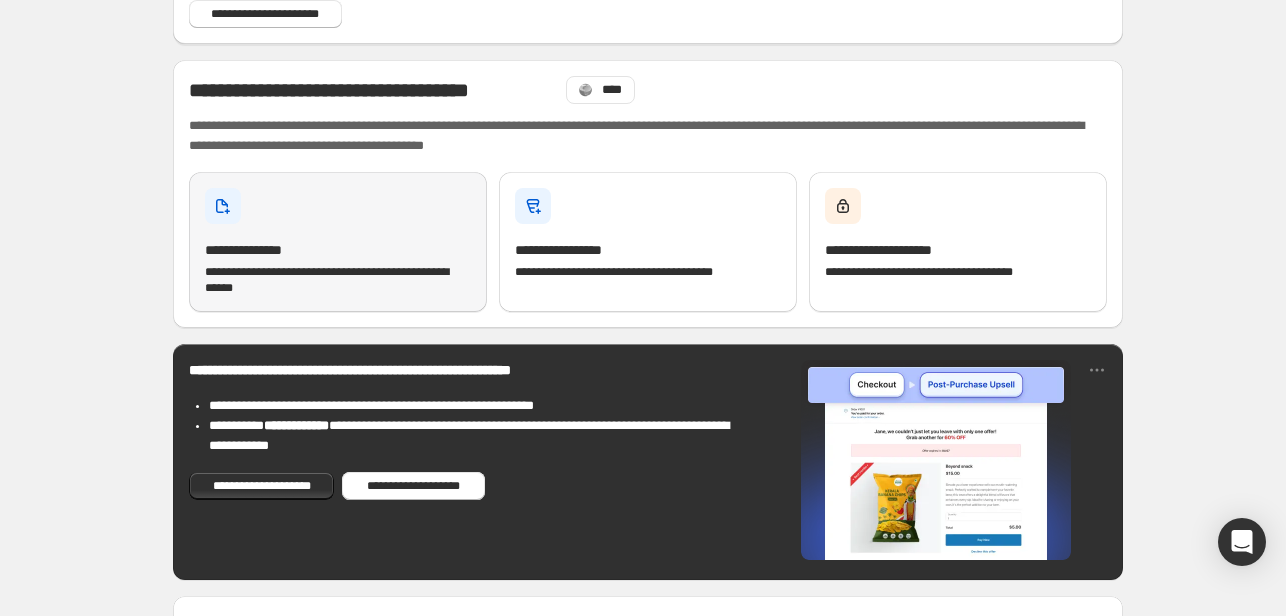 click on "**********" at bounding box center (338, 242) 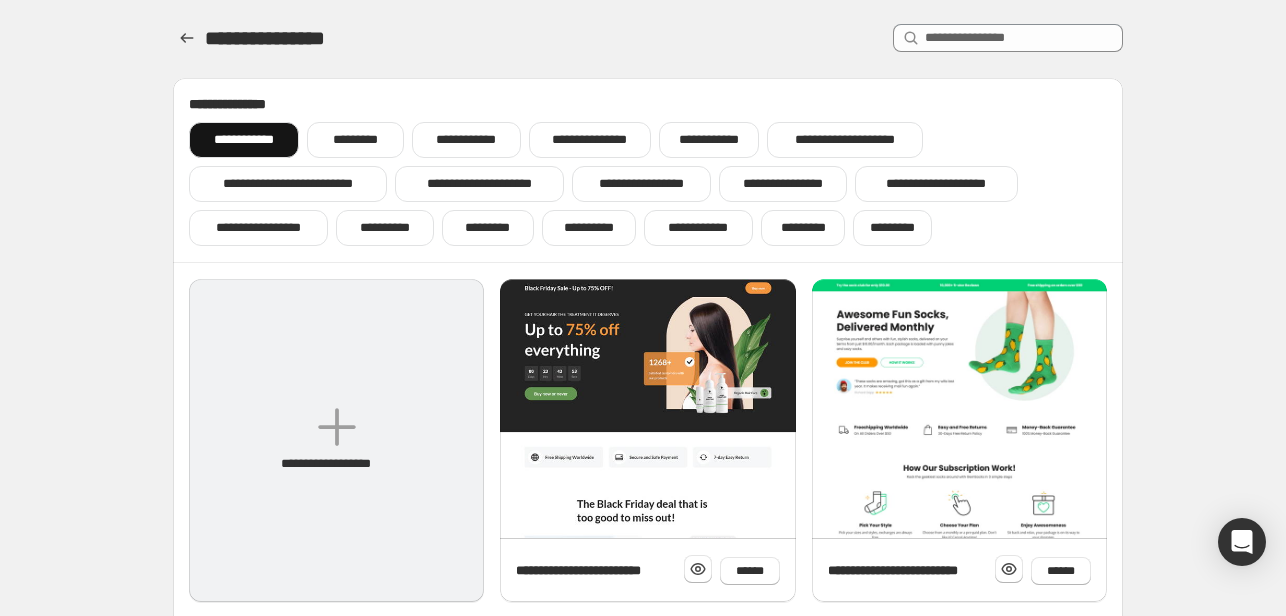 click on "**********" at bounding box center [337, 464] 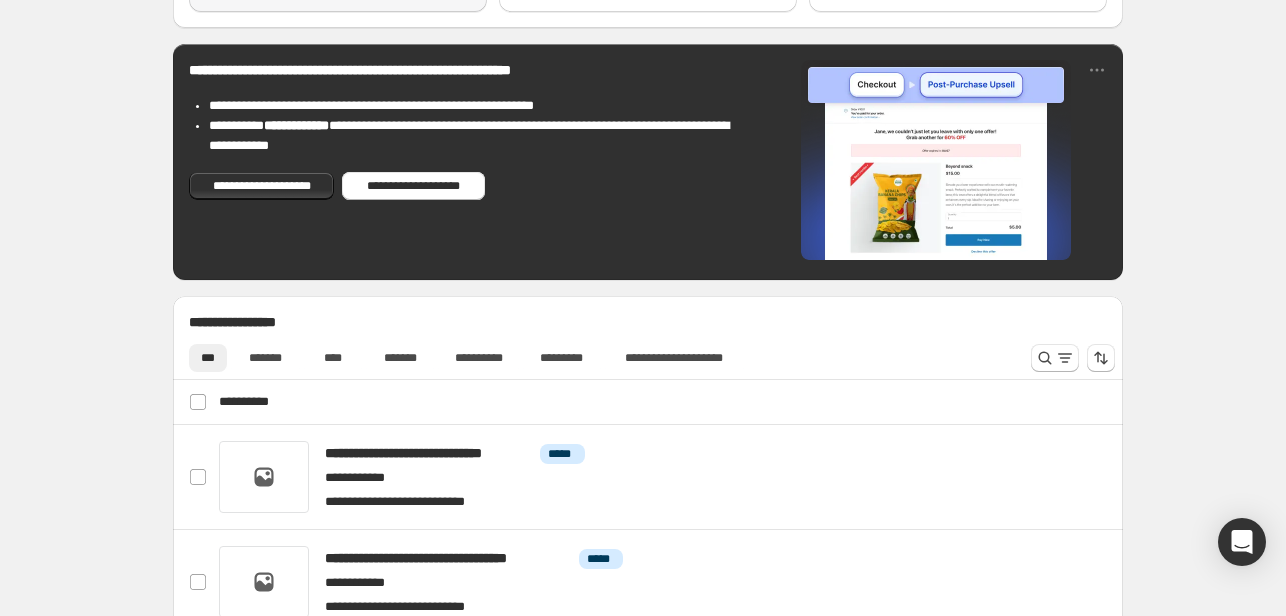 scroll, scrollTop: 500, scrollLeft: 0, axis: vertical 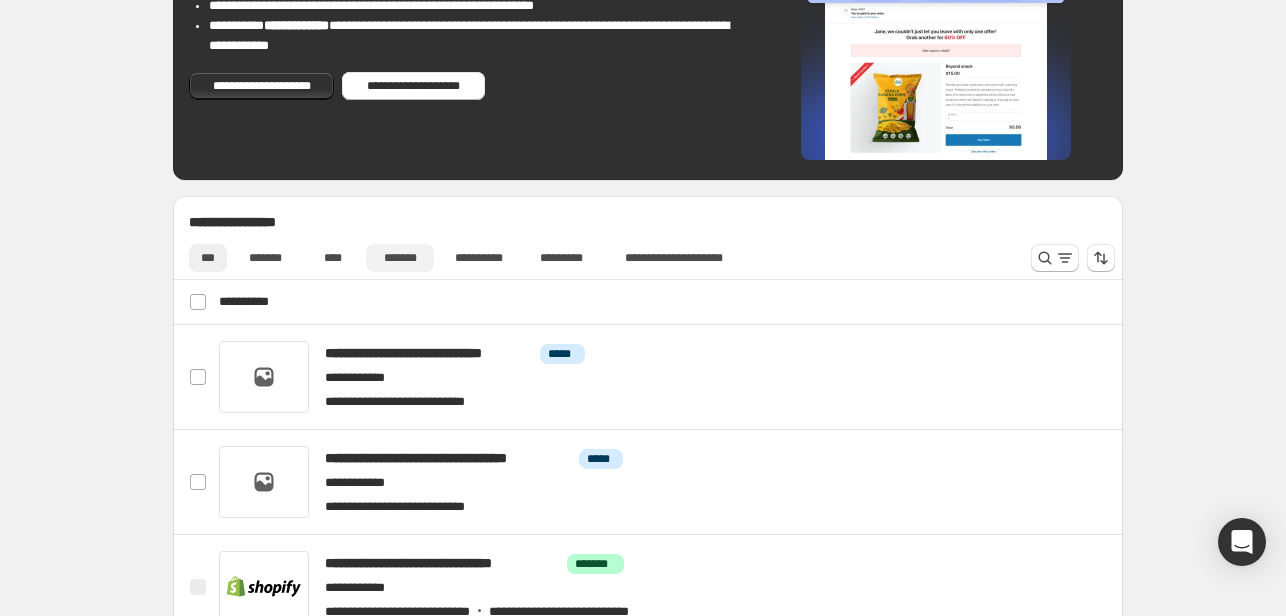 click on "*******" at bounding box center (400, 258) 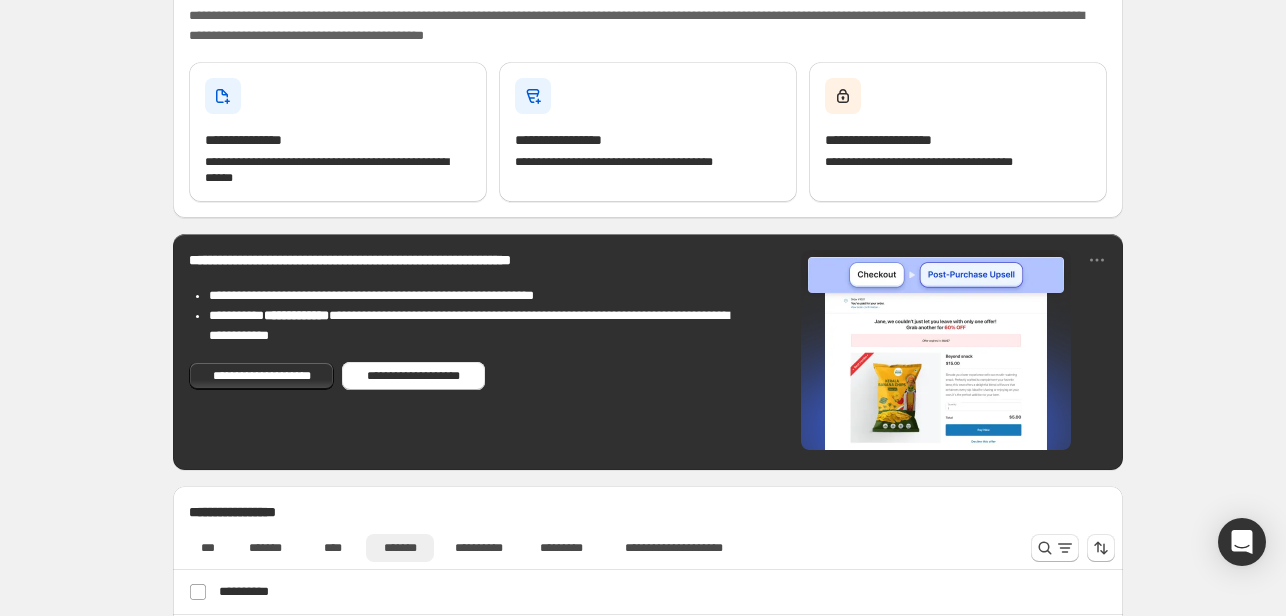 scroll, scrollTop: 100, scrollLeft: 0, axis: vertical 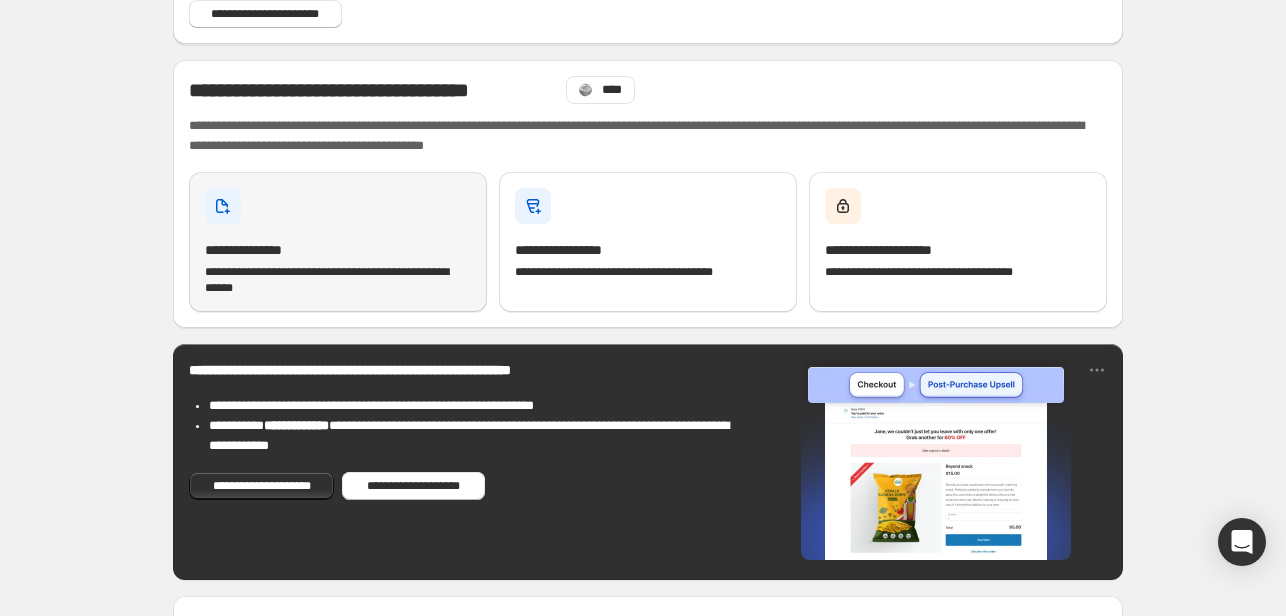 click on "**********" at bounding box center (338, 280) 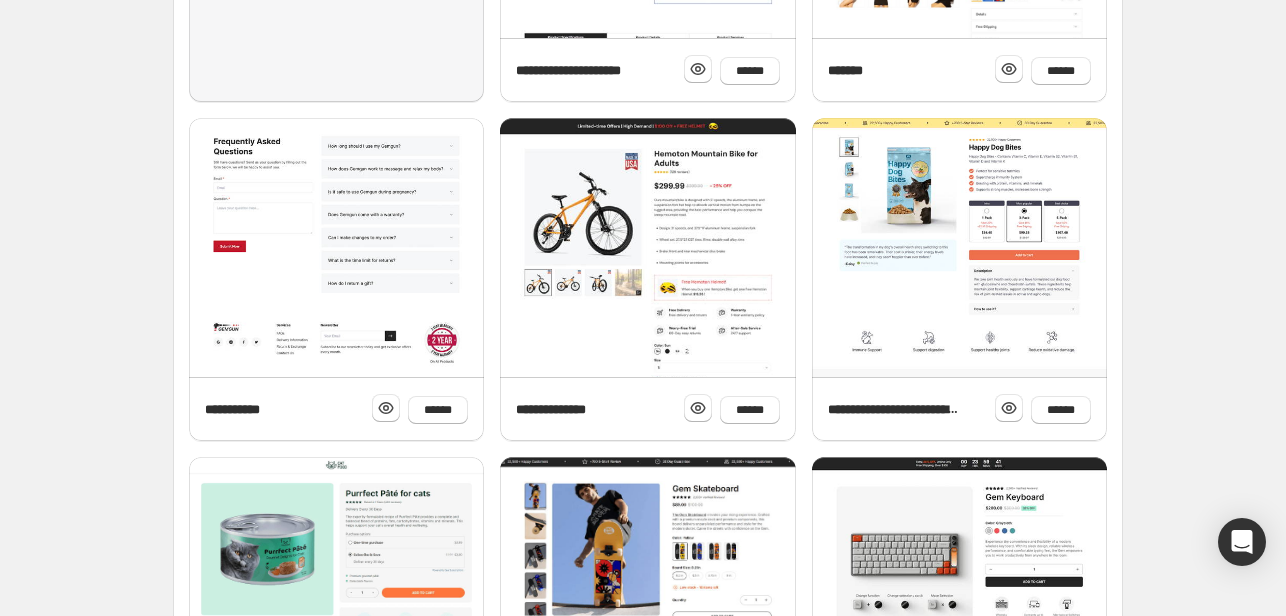 scroll, scrollTop: 800, scrollLeft: 0, axis: vertical 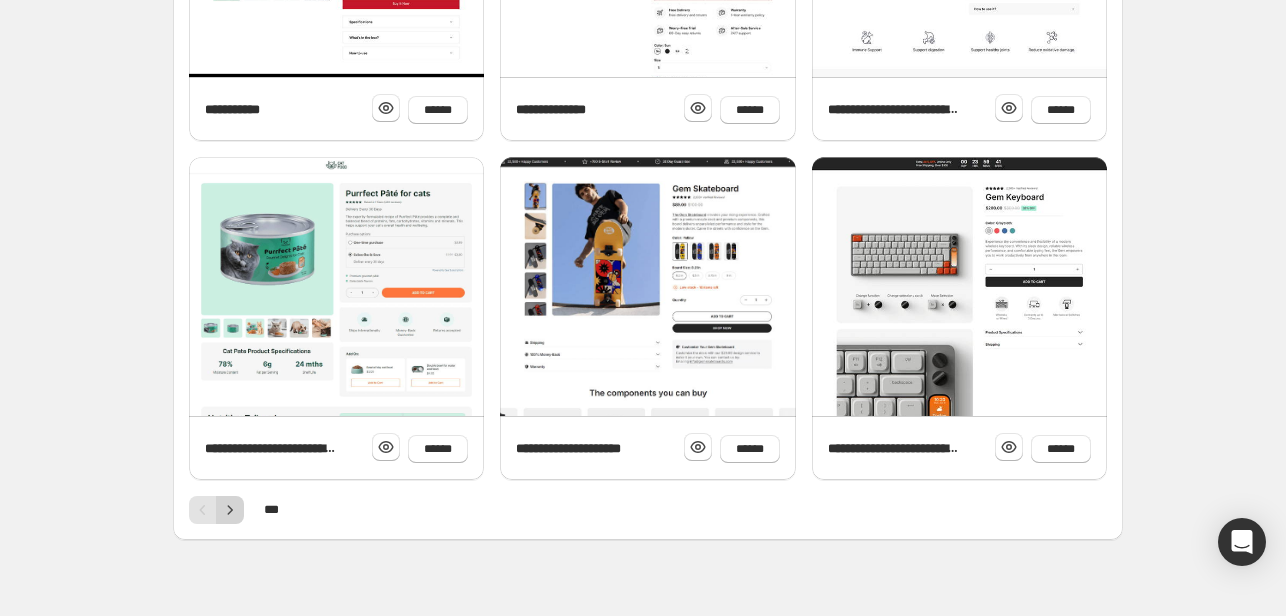 click 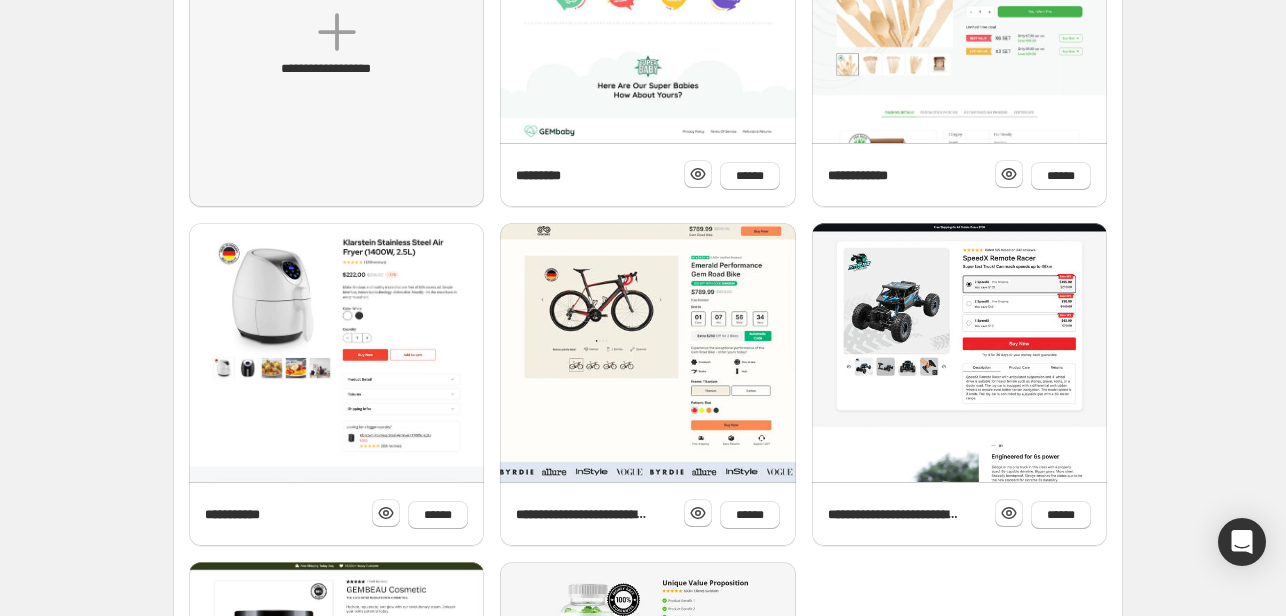 scroll, scrollTop: 400, scrollLeft: 0, axis: vertical 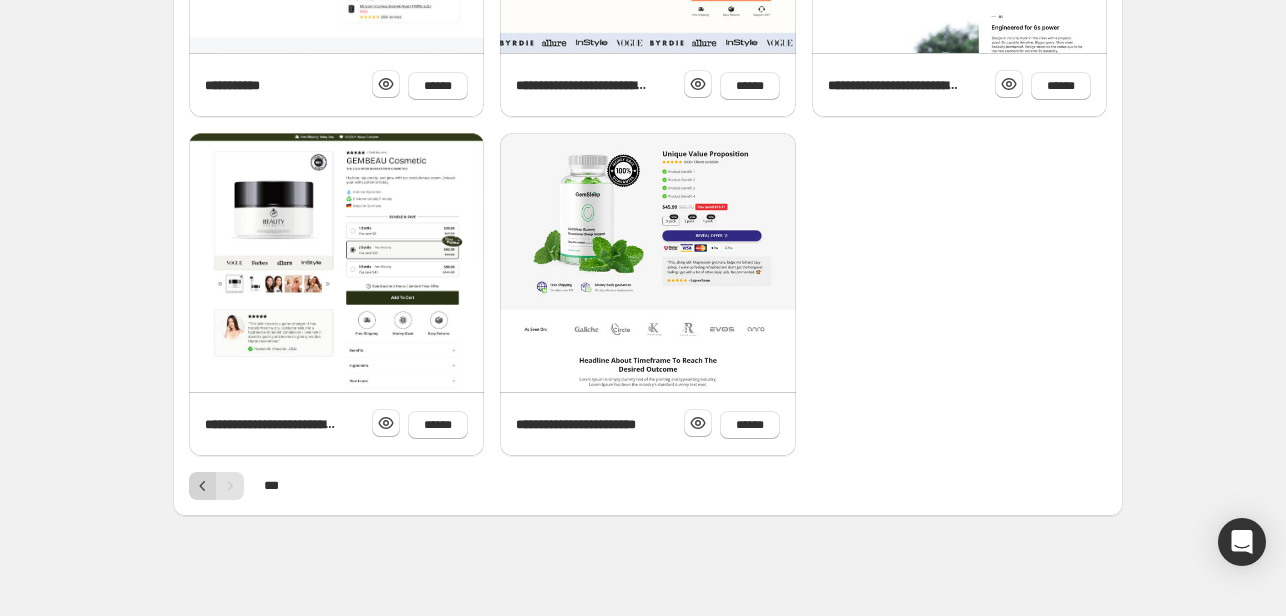 click at bounding box center [203, 486] 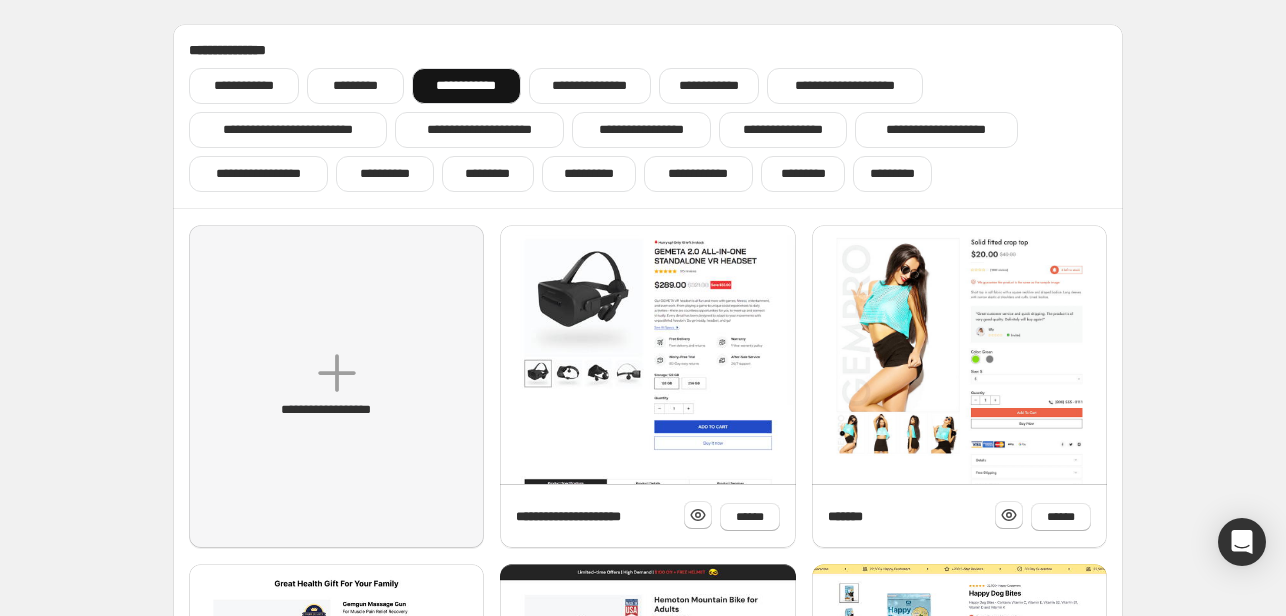 scroll, scrollTop: 0, scrollLeft: 0, axis: both 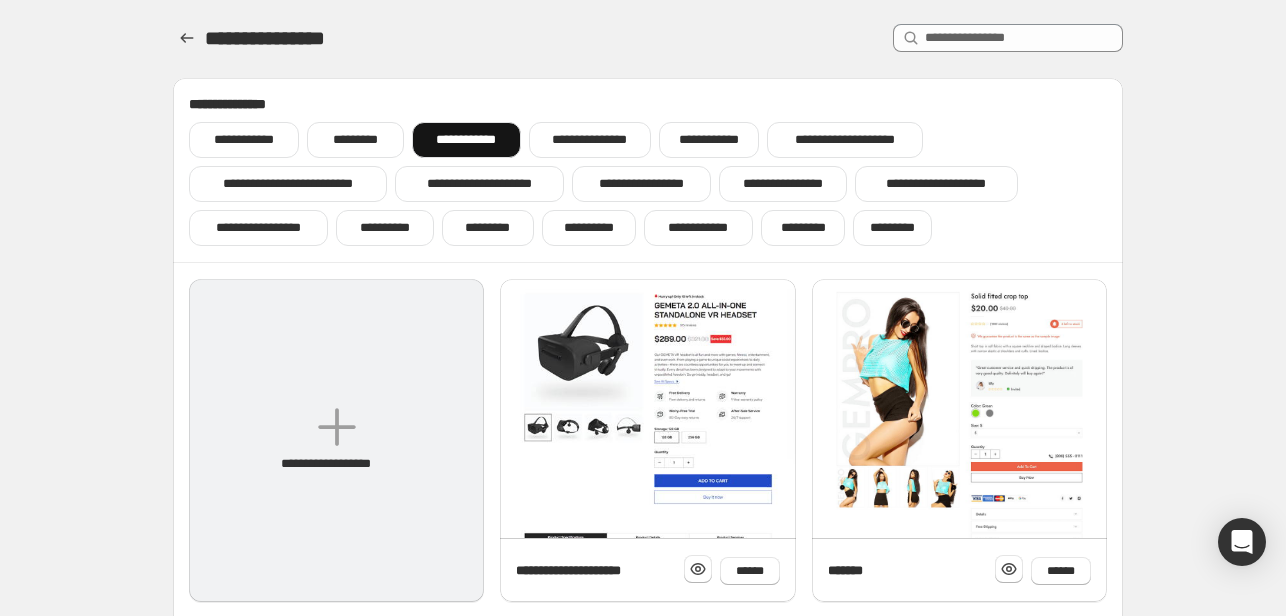 click 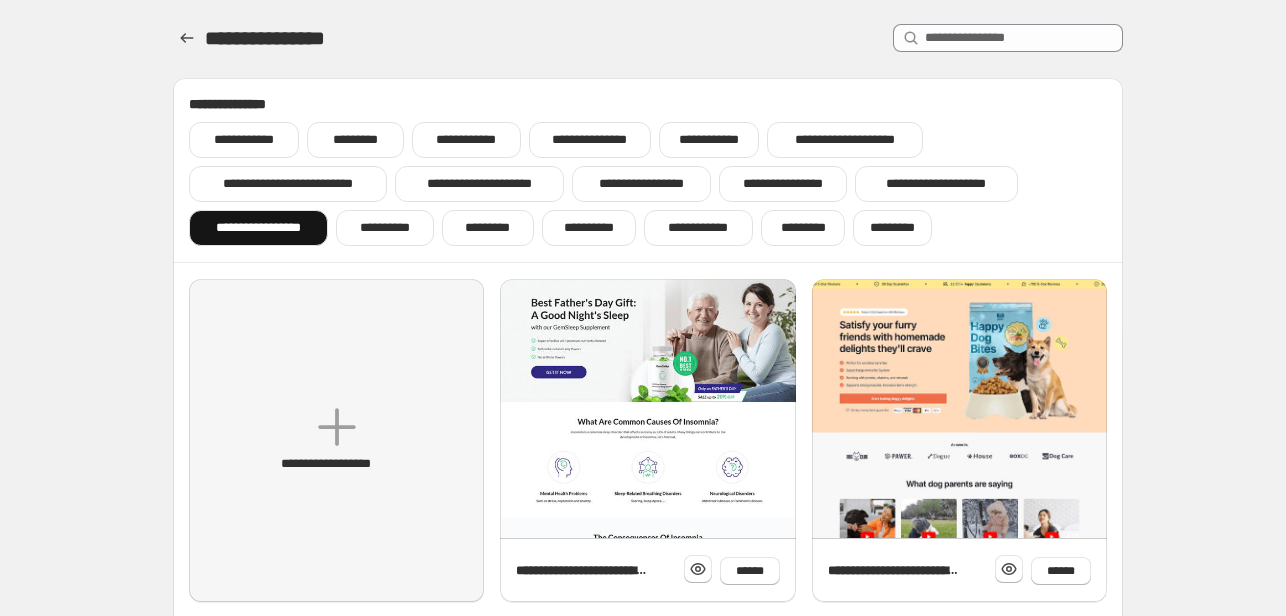 scroll, scrollTop: 500, scrollLeft: 0, axis: vertical 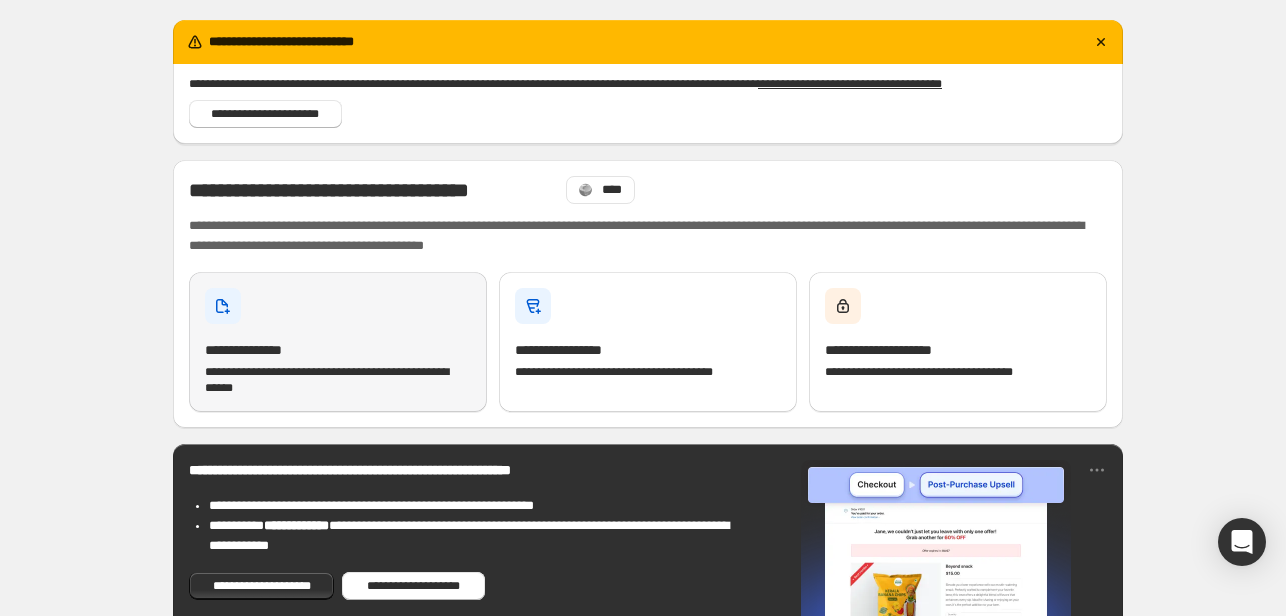click on "**********" at bounding box center (338, 350) 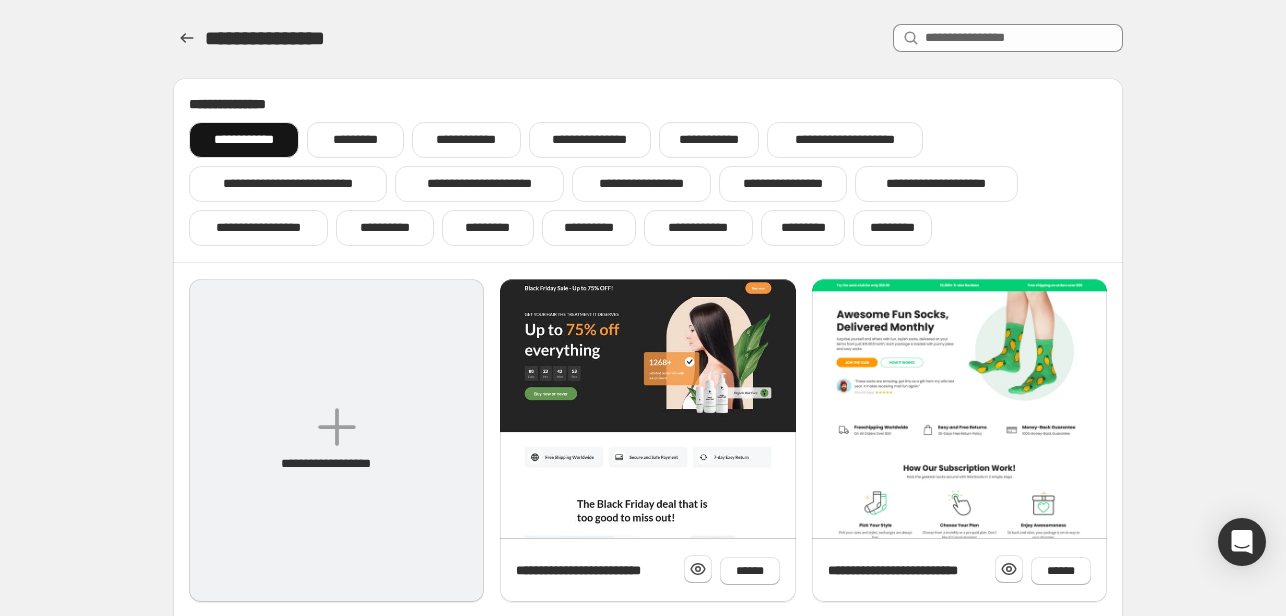 click on "**********" at bounding box center (336, 440) 